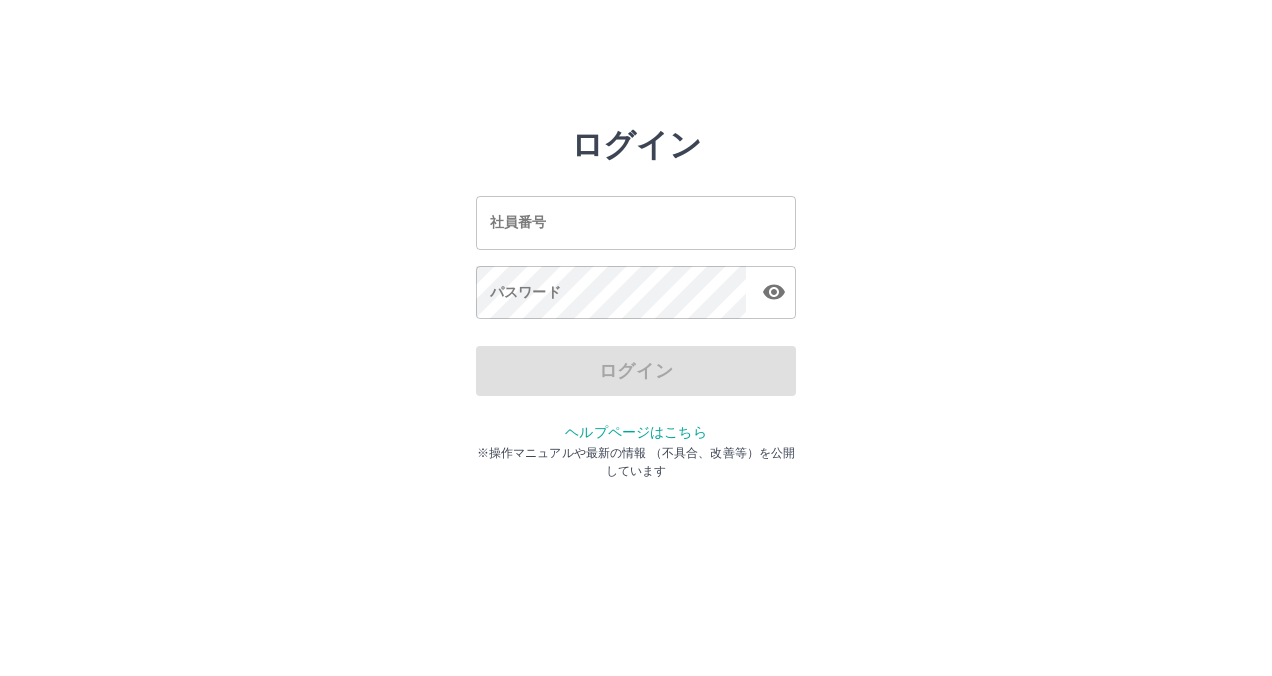 scroll, scrollTop: 0, scrollLeft: 0, axis: both 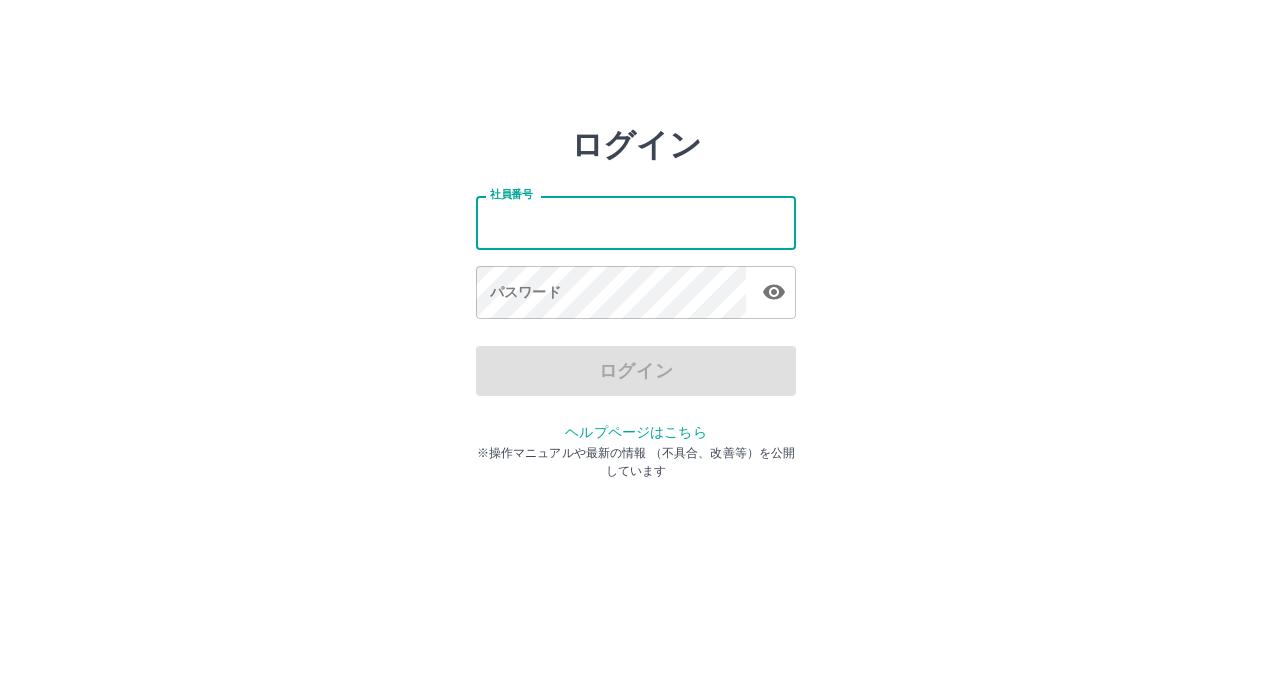 type on "*******" 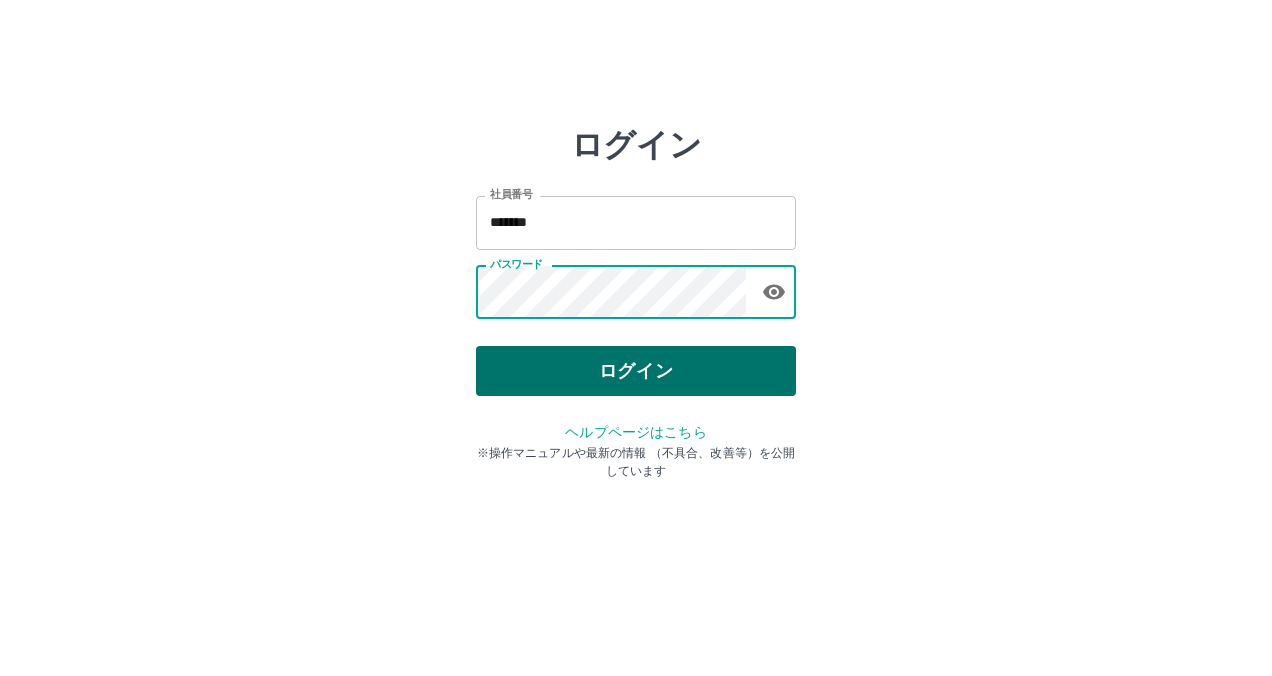 click on "ログイン" at bounding box center [636, 371] 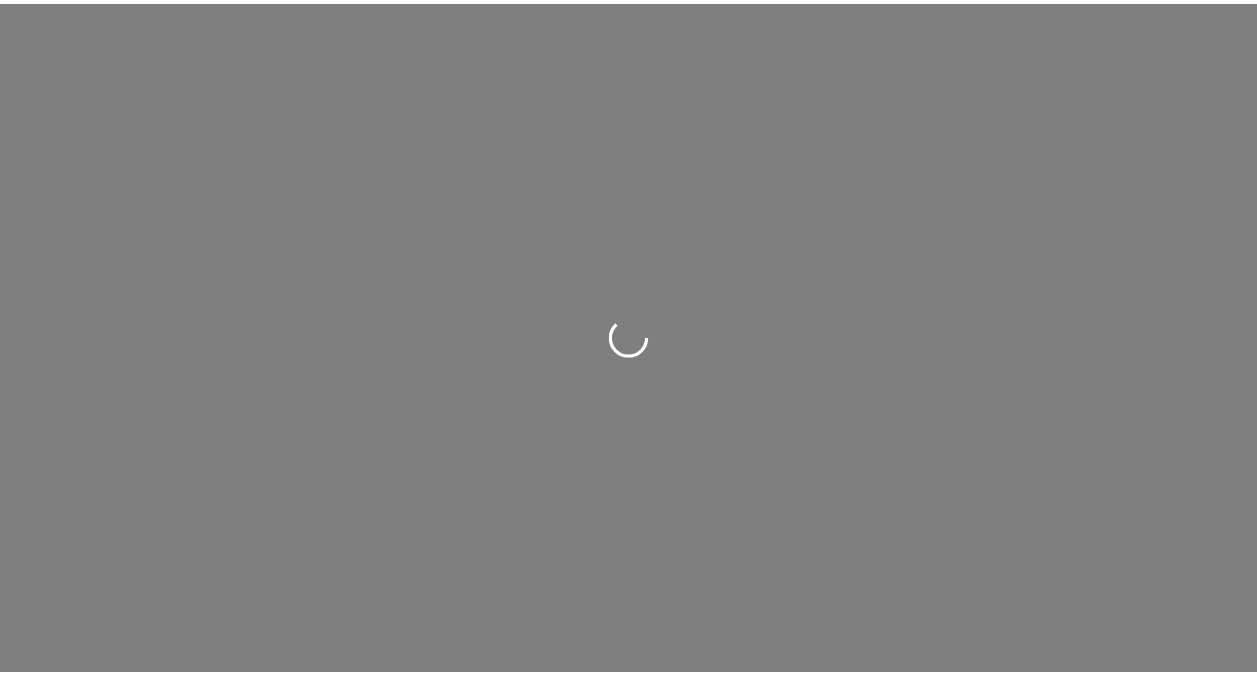 scroll, scrollTop: 0, scrollLeft: 0, axis: both 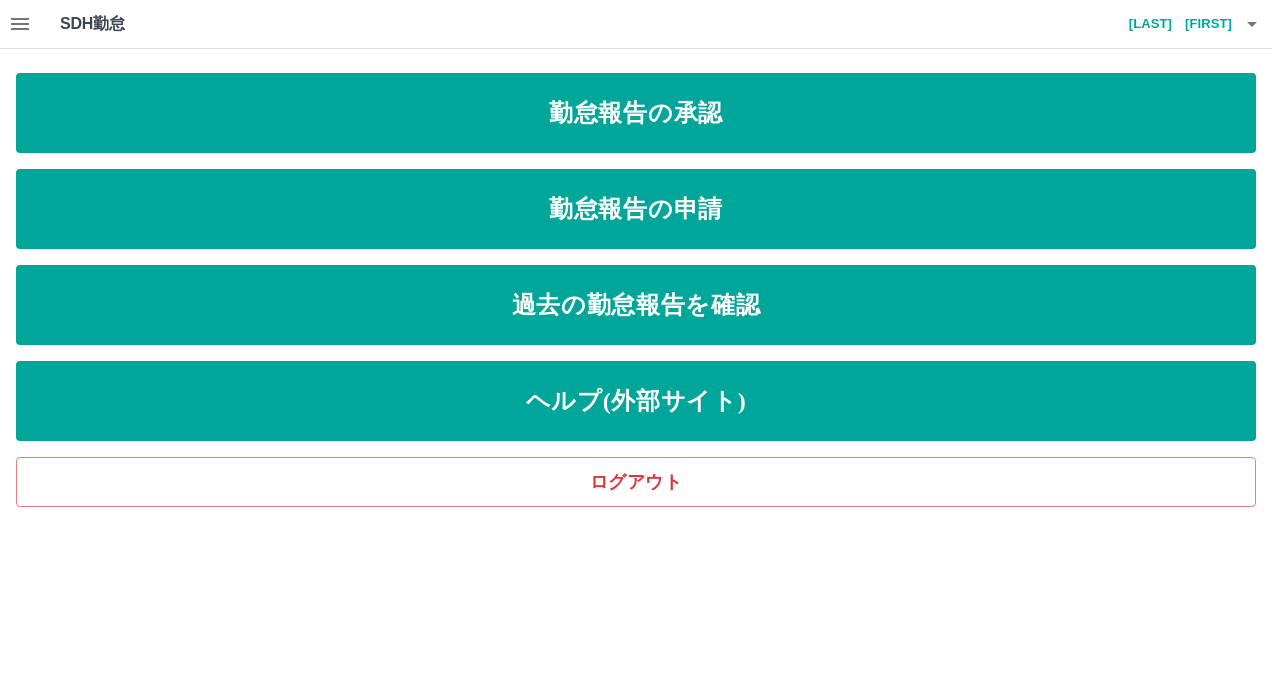 click 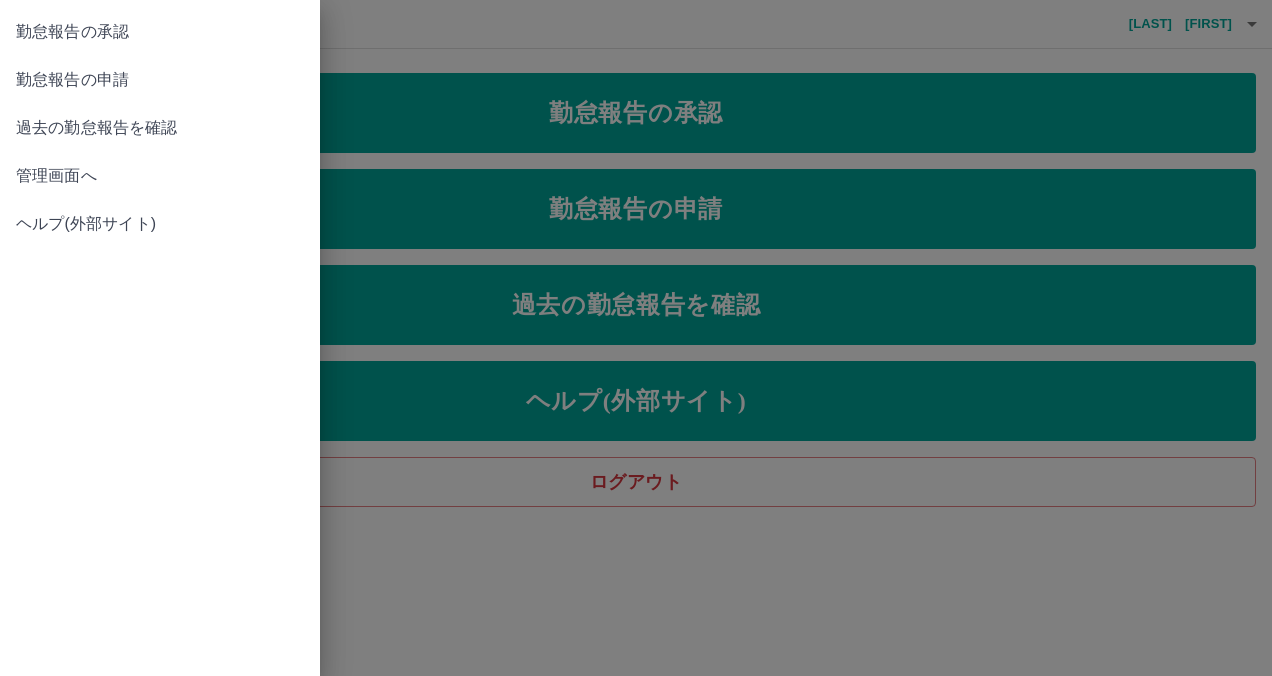 click on "管理画面へ" at bounding box center (160, 176) 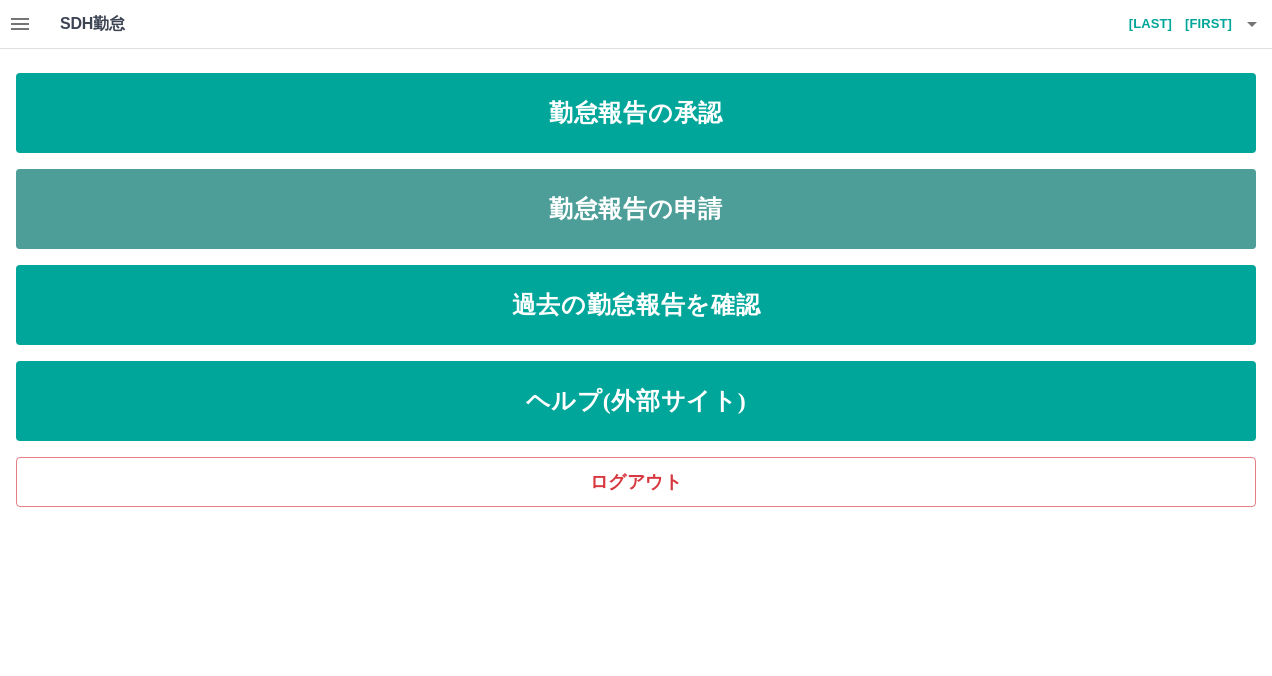 click on "勤怠報告の申請" at bounding box center [636, 209] 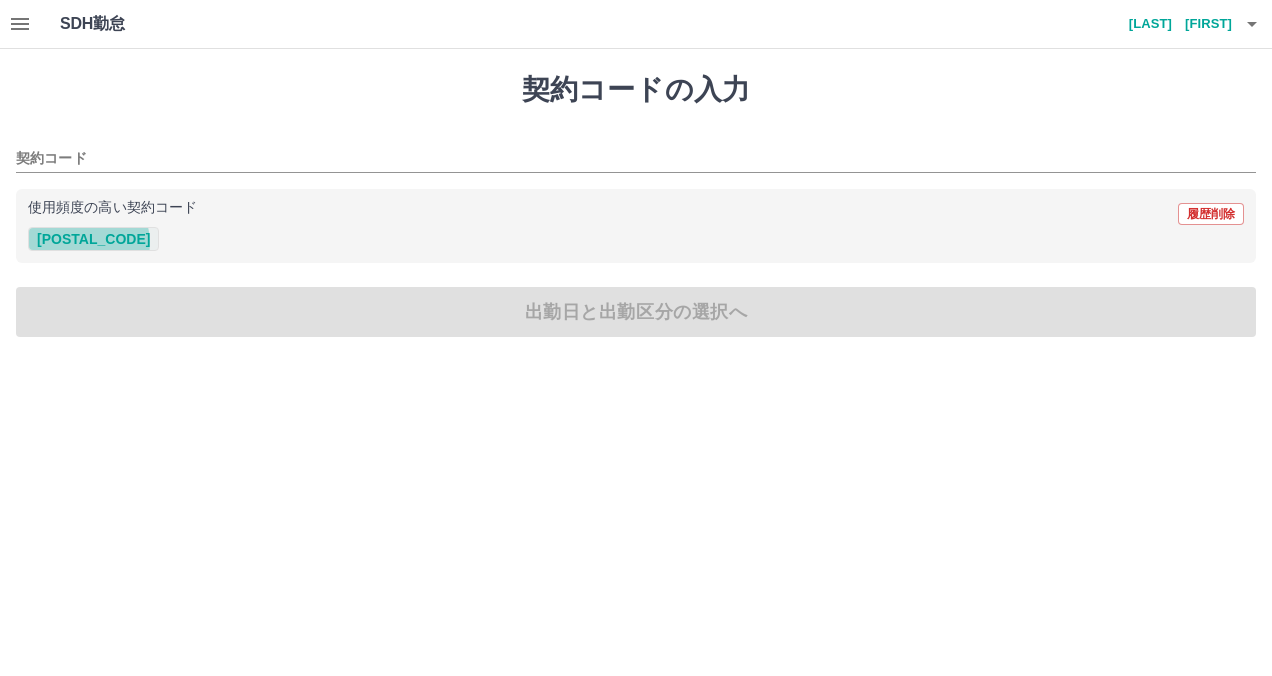 drag, startPoint x: 88, startPoint y: 242, endPoint x: 82, endPoint y: 266, distance: 24.738634 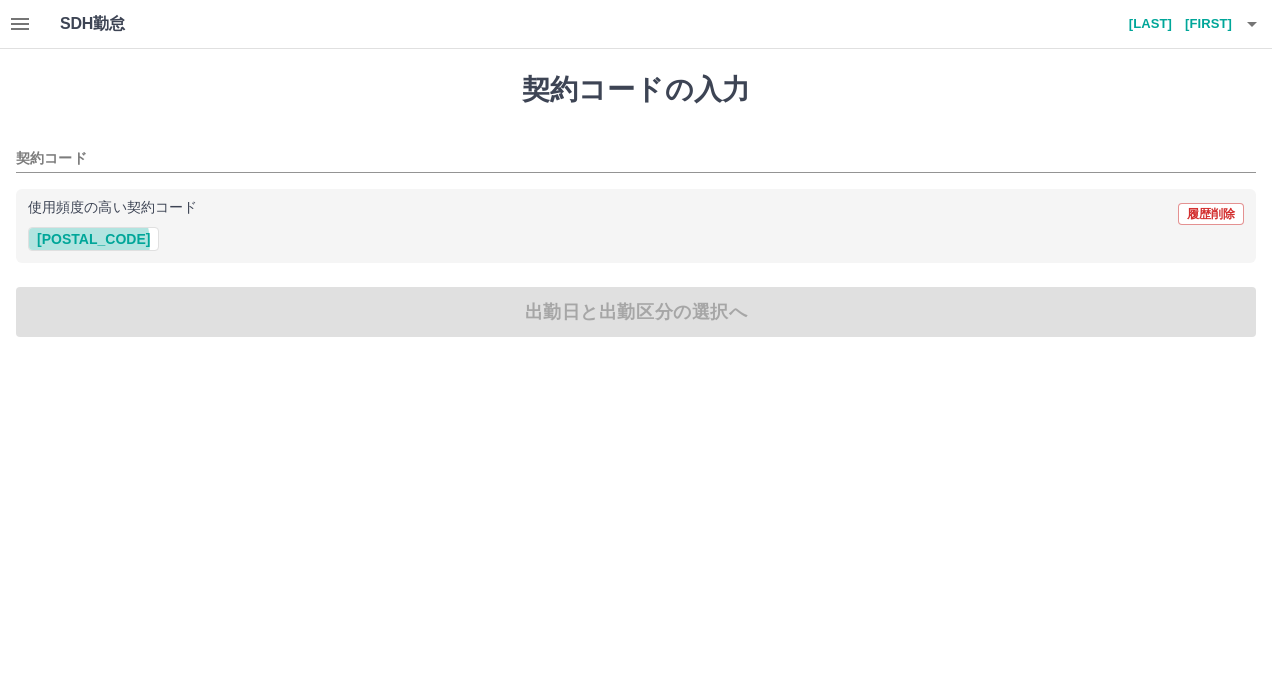 click on "[POSTAL_CODE]" at bounding box center [93, 239] 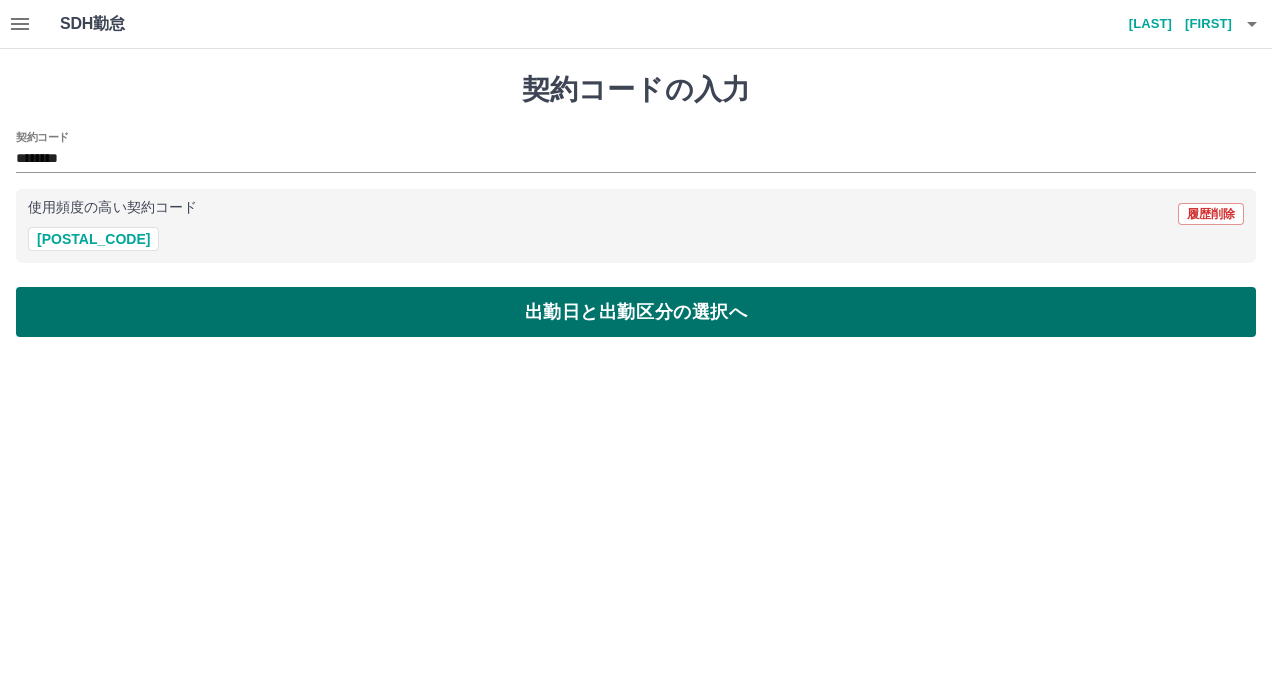 click on "出勤日と出勤区分の選択へ" at bounding box center (636, 312) 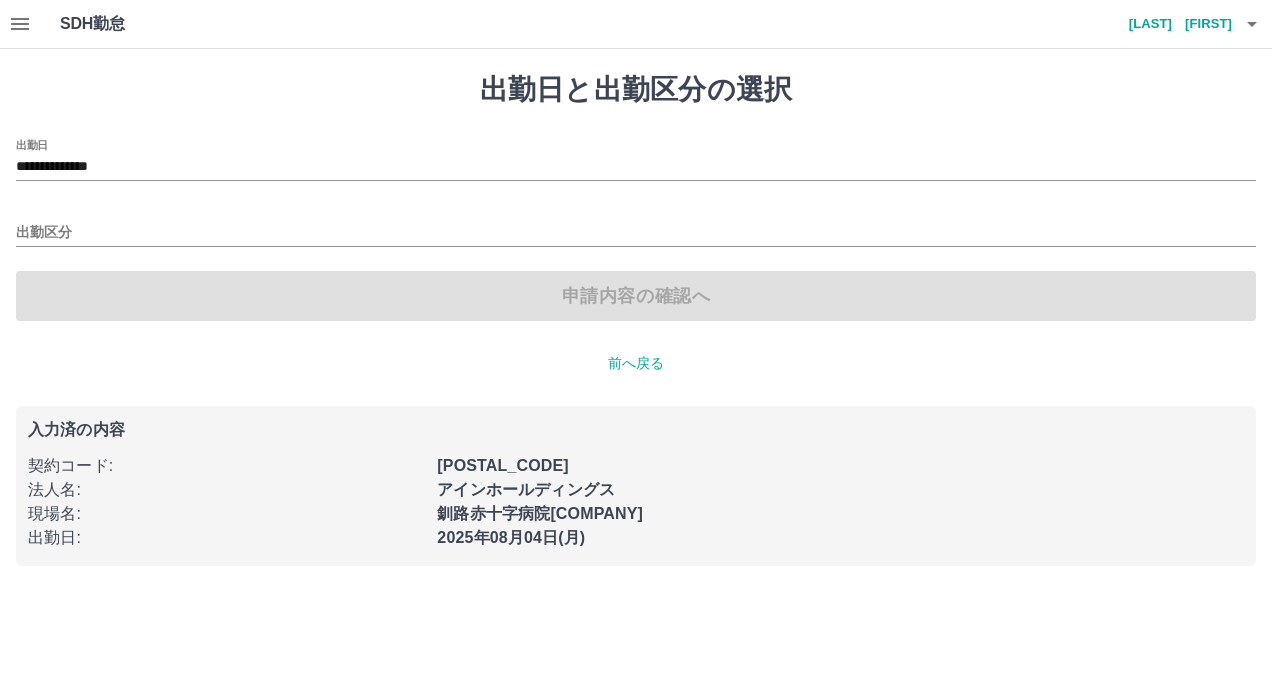 click on "出勤区分" at bounding box center [636, 226] 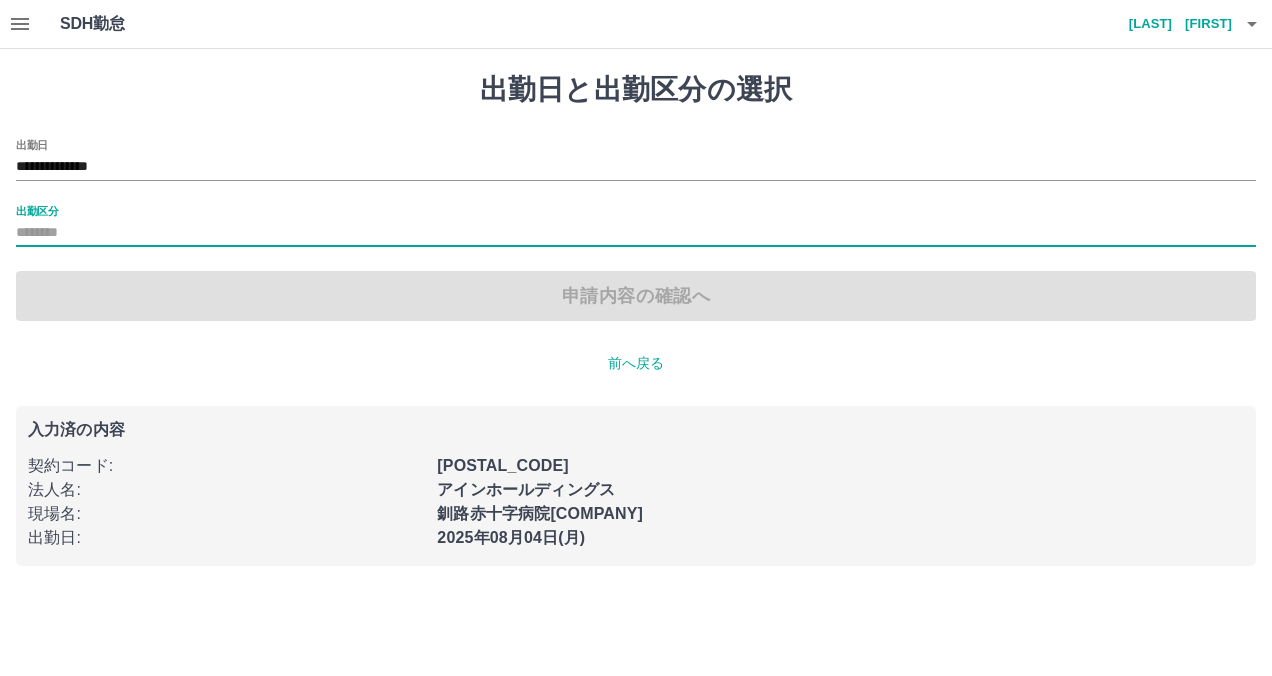 click on "出勤区分" at bounding box center (636, 233) 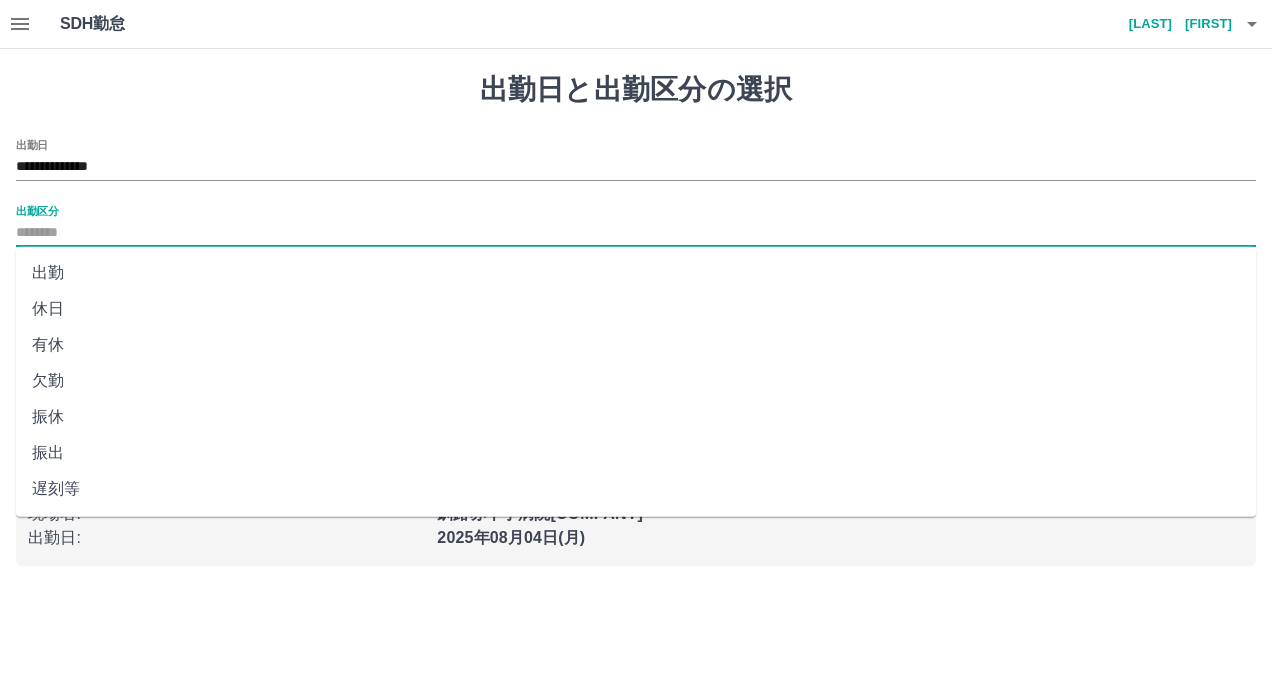 click on "出勤" at bounding box center [636, 273] 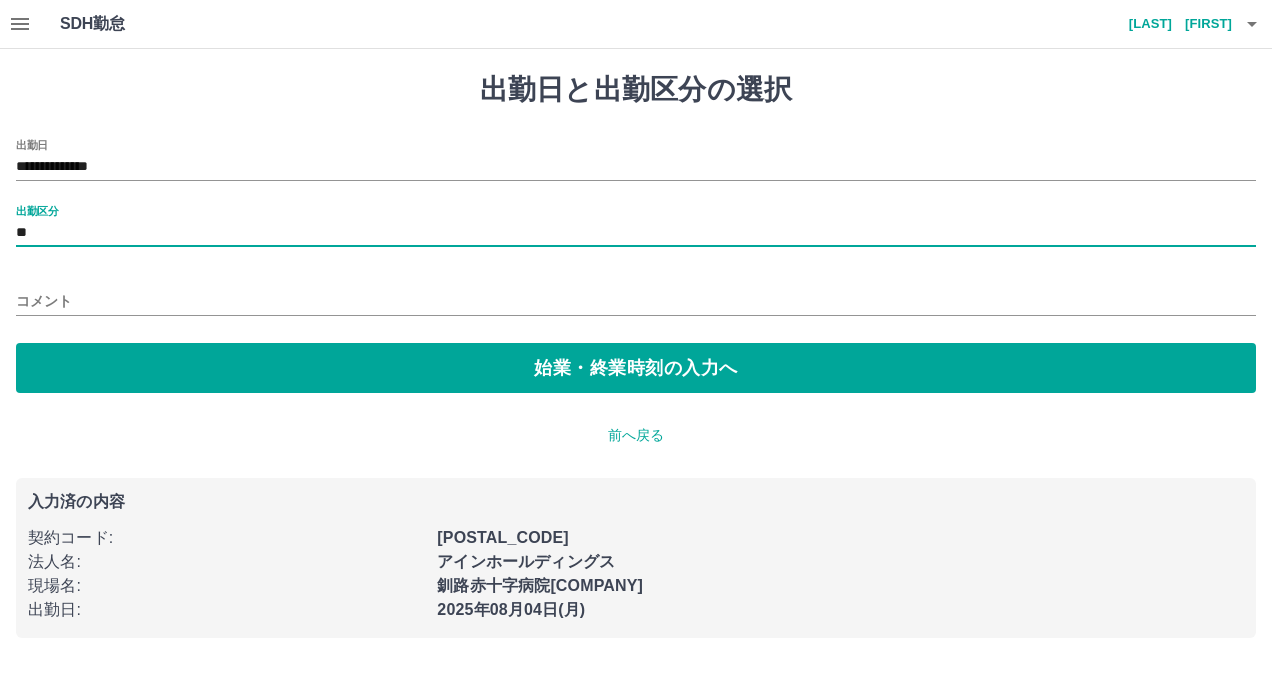type on "**" 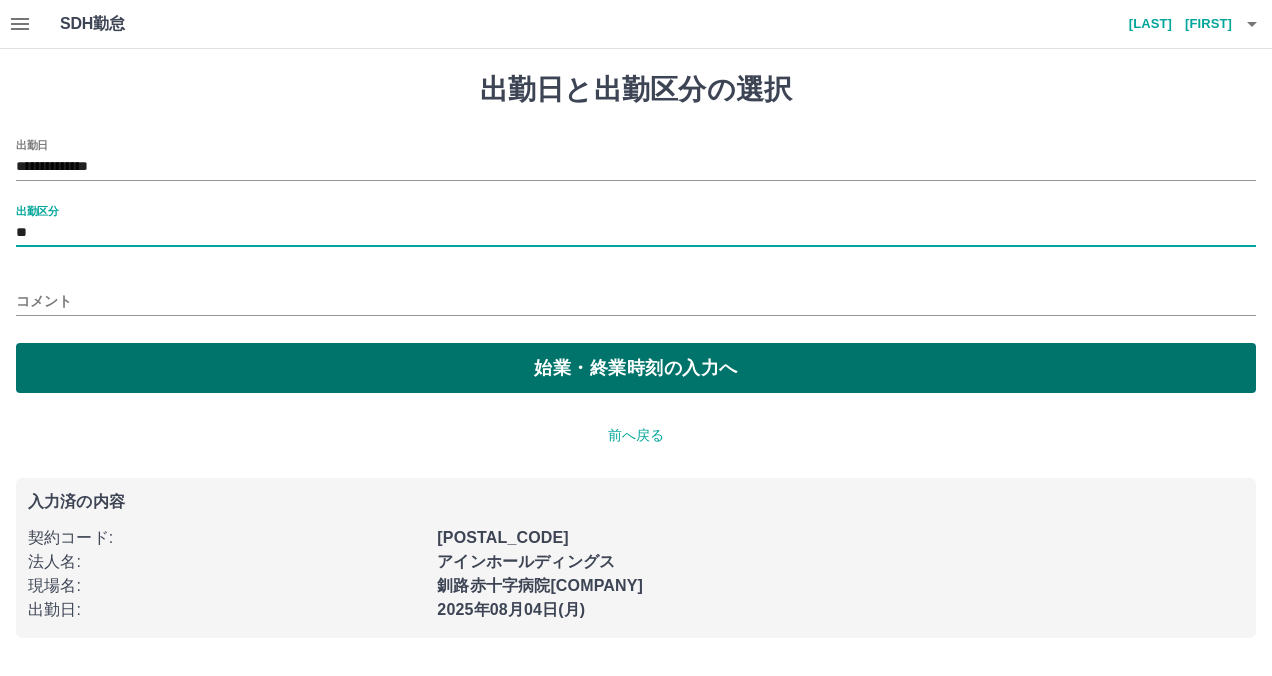 click on "始業・終業時刻の入力へ" at bounding box center (636, 368) 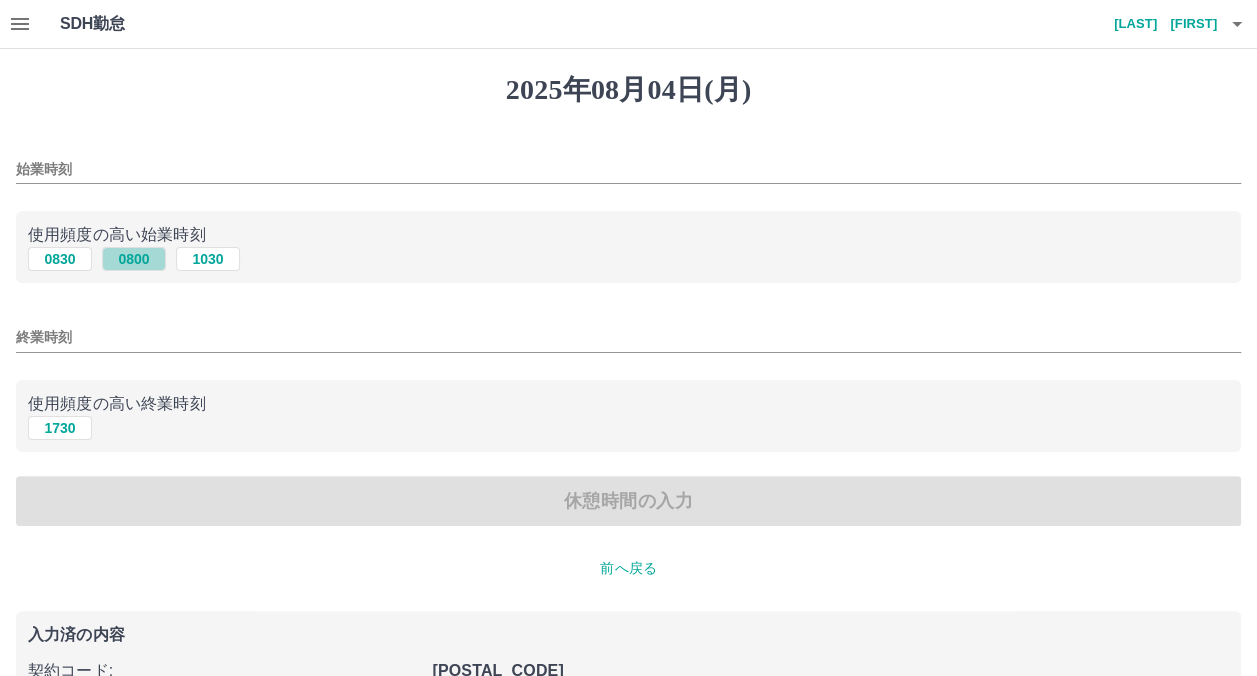 click on "0800" at bounding box center (134, 259) 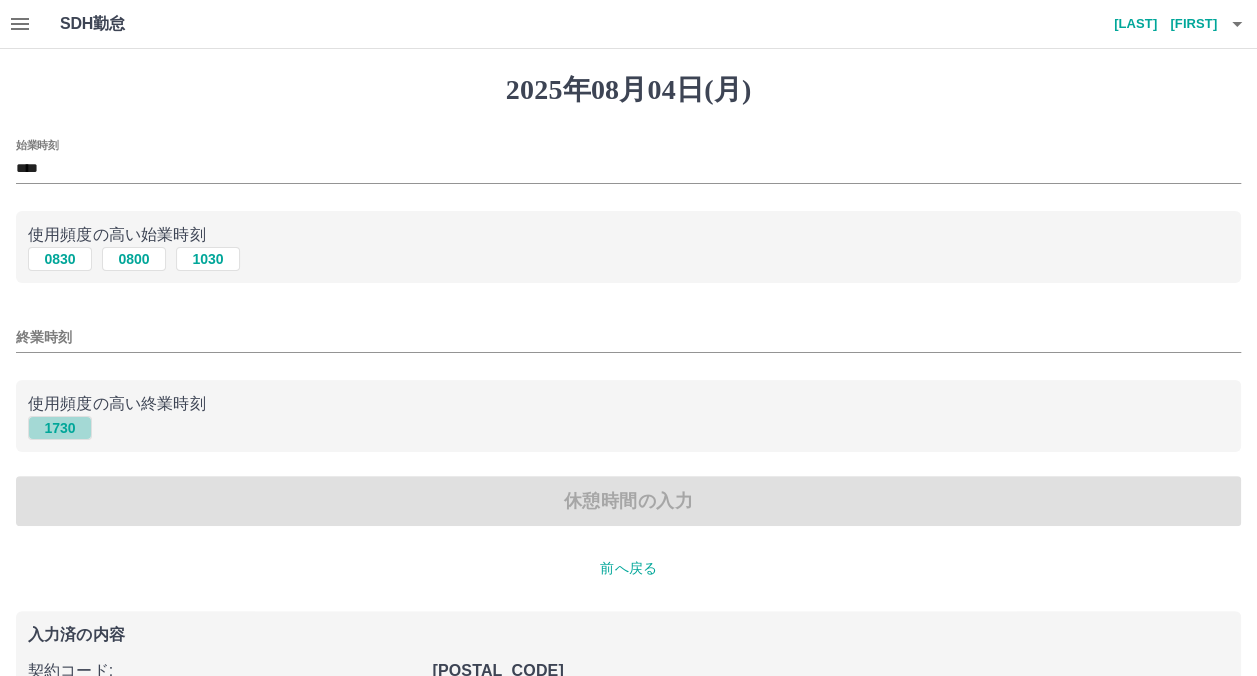 click on "1730" at bounding box center (60, 428) 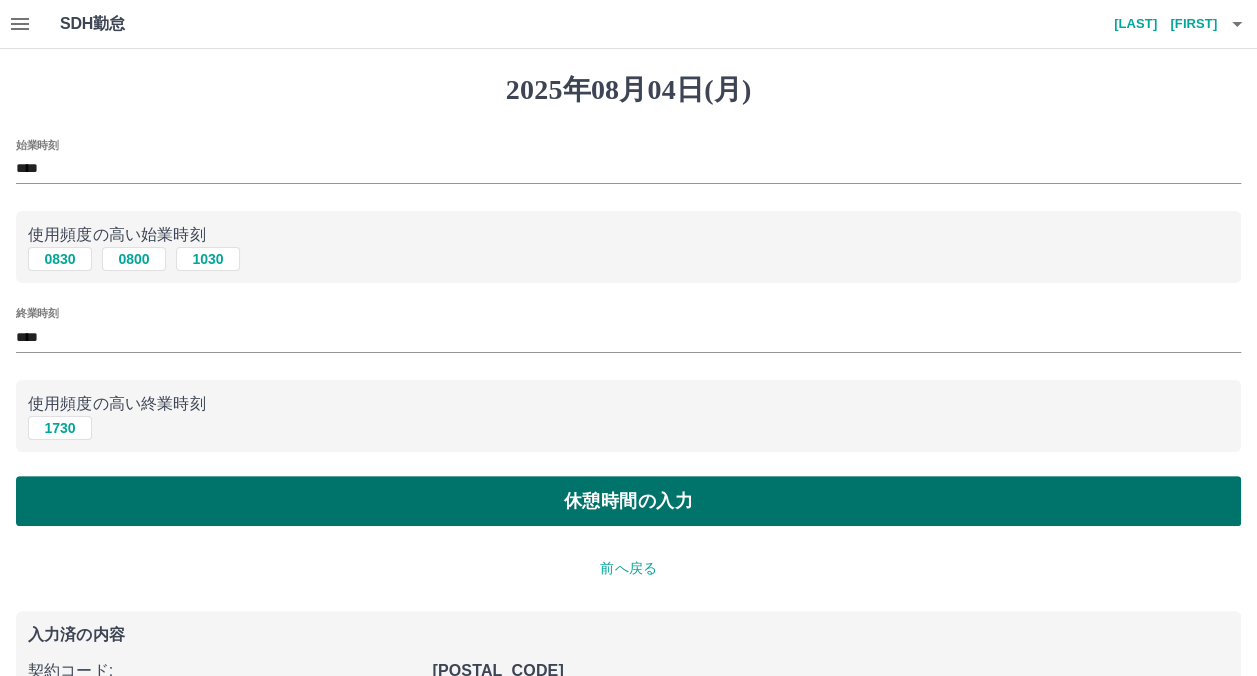 click on "休憩時間の入力" at bounding box center [628, 501] 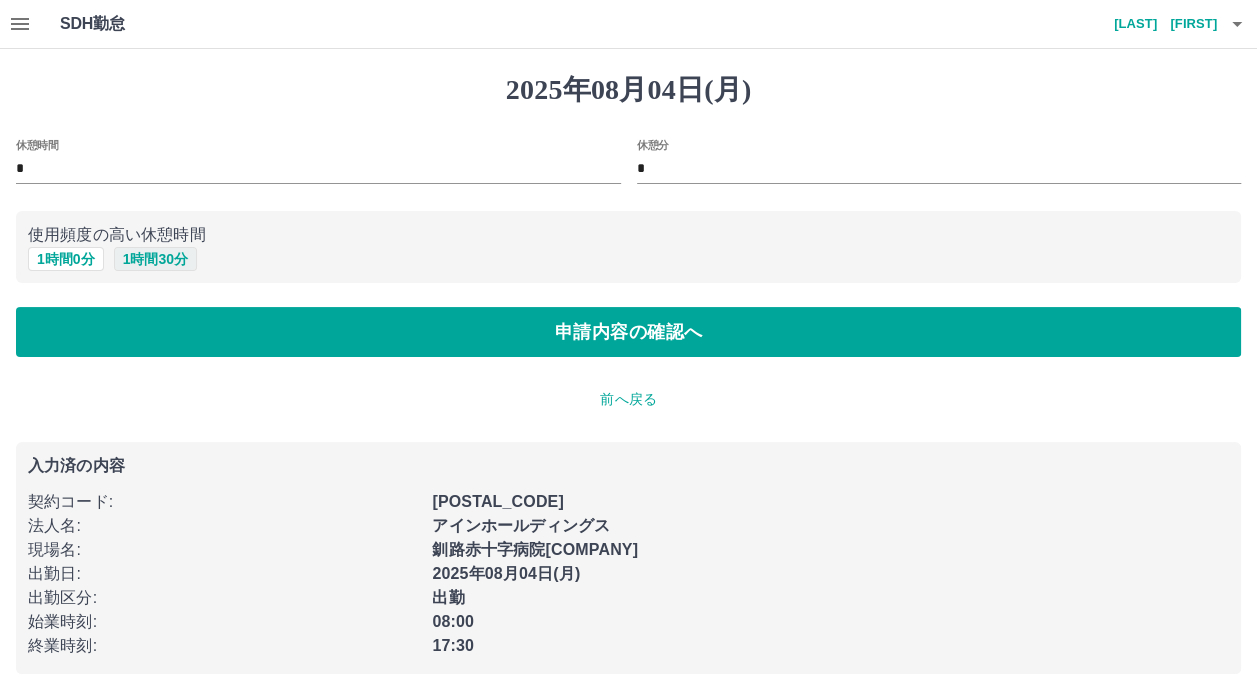 click on "1 時間 30 分" at bounding box center [155, 259] 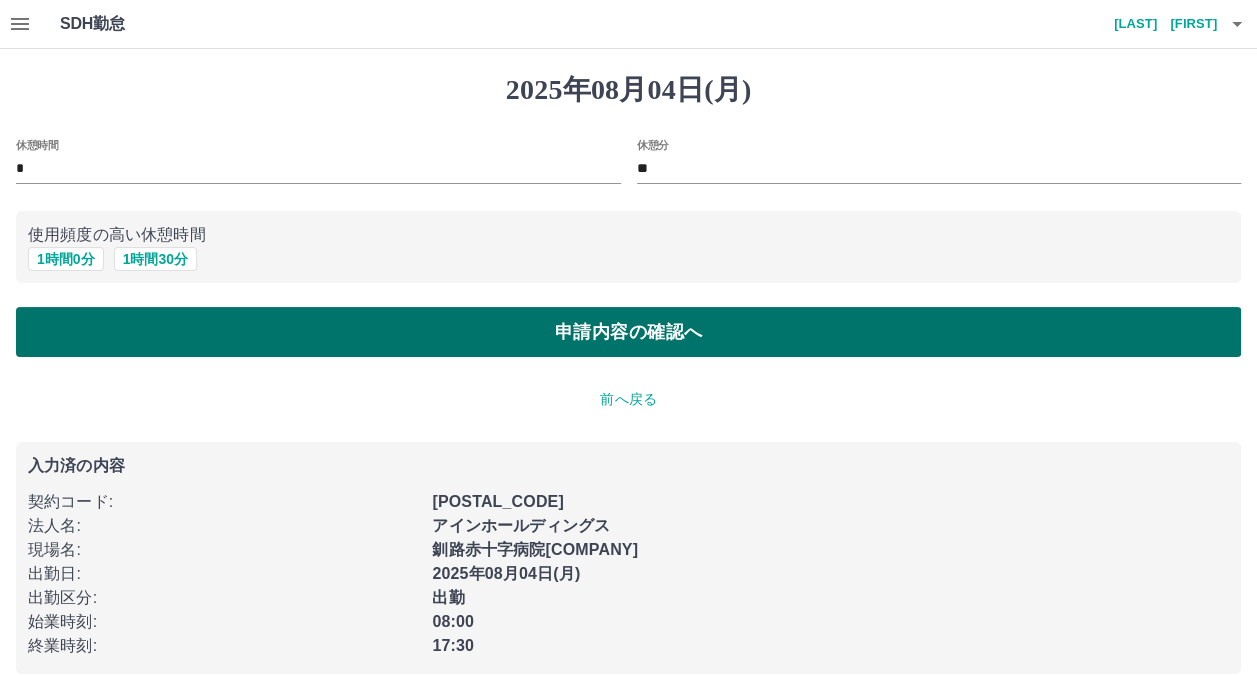click on "申請内容の確認へ" at bounding box center (628, 332) 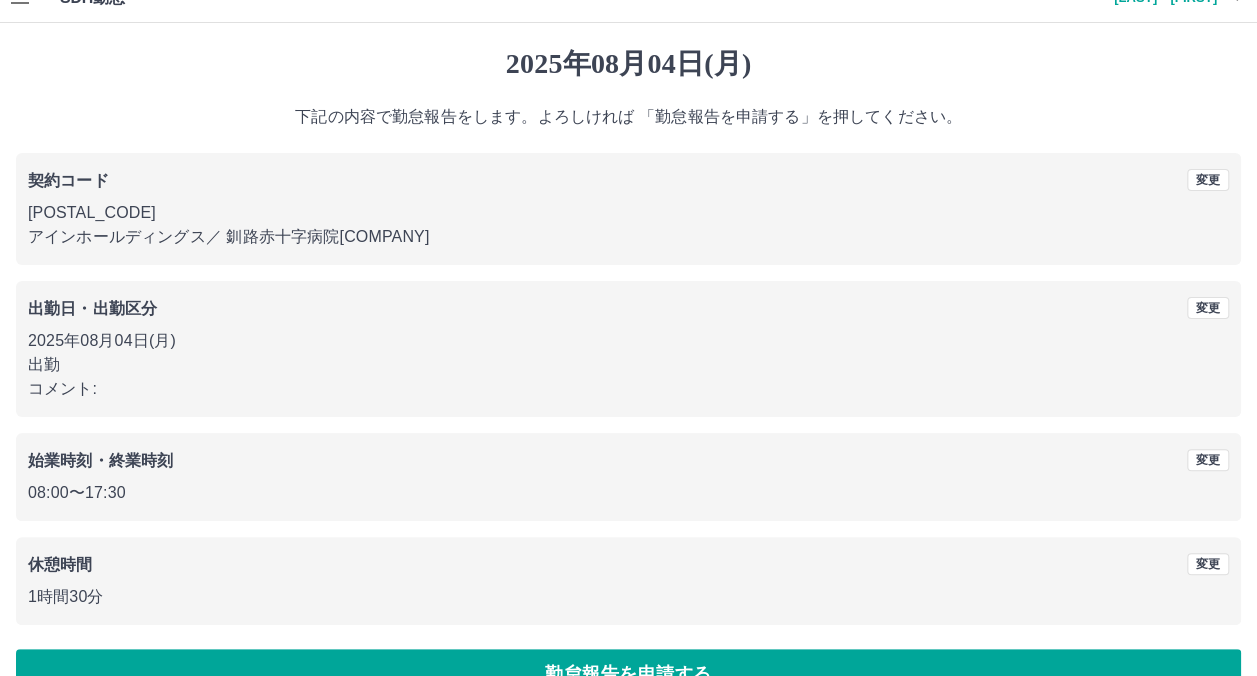 scroll, scrollTop: 72, scrollLeft: 0, axis: vertical 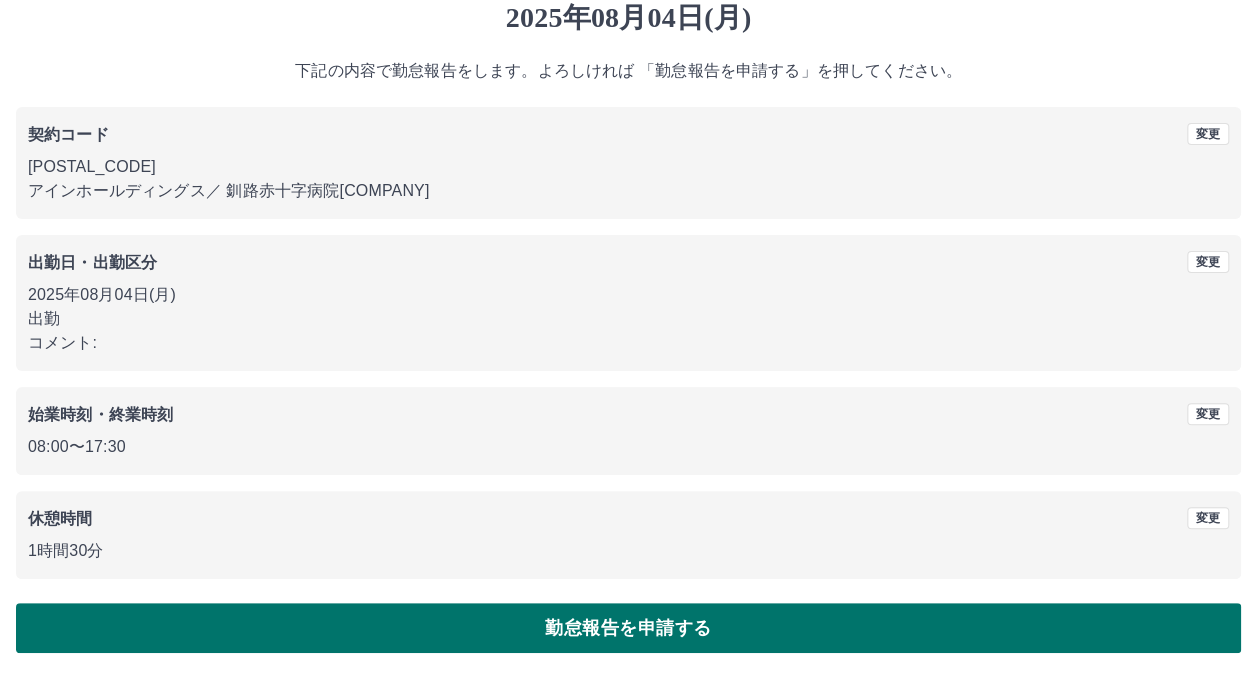 click on "勤怠報告を申請する" at bounding box center (628, 628) 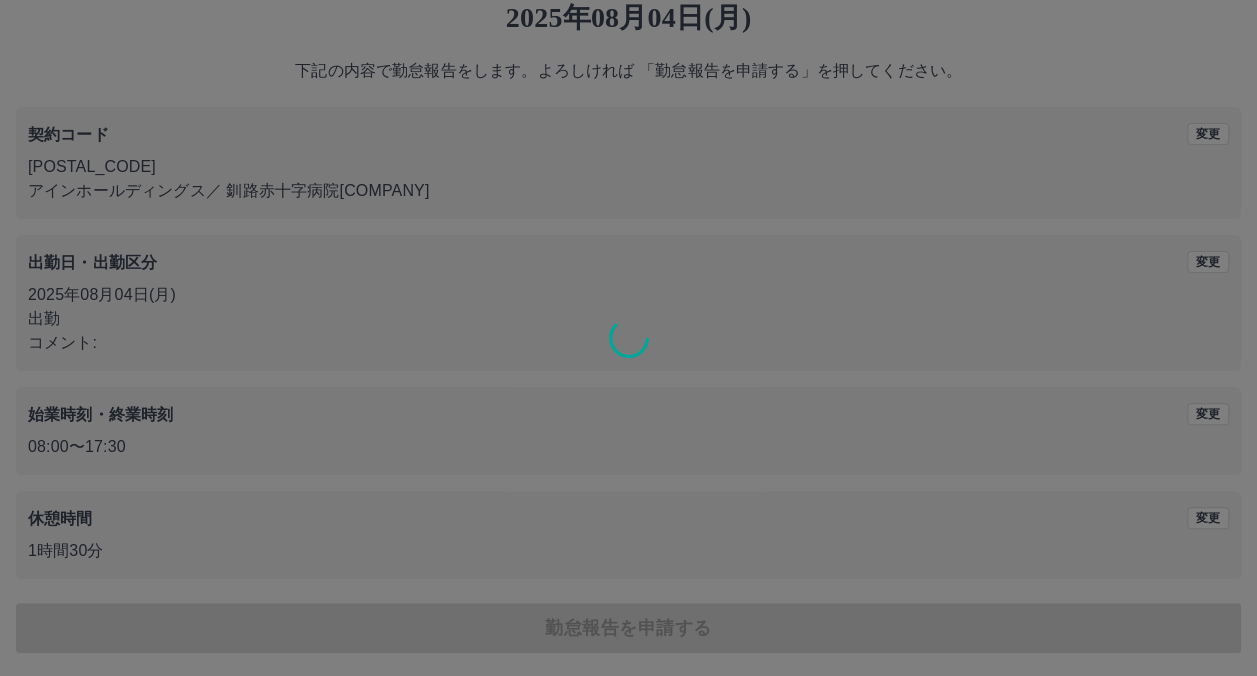 scroll, scrollTop: 0, scrollLeft: 0, axis: both 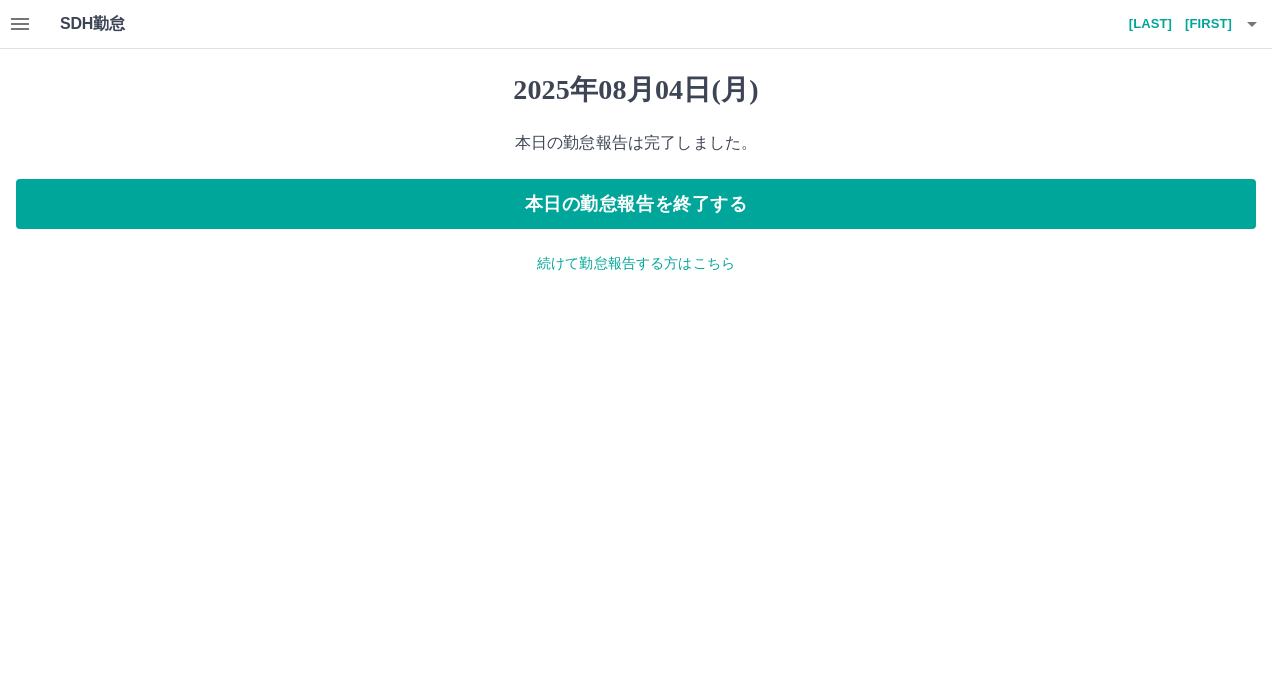 click 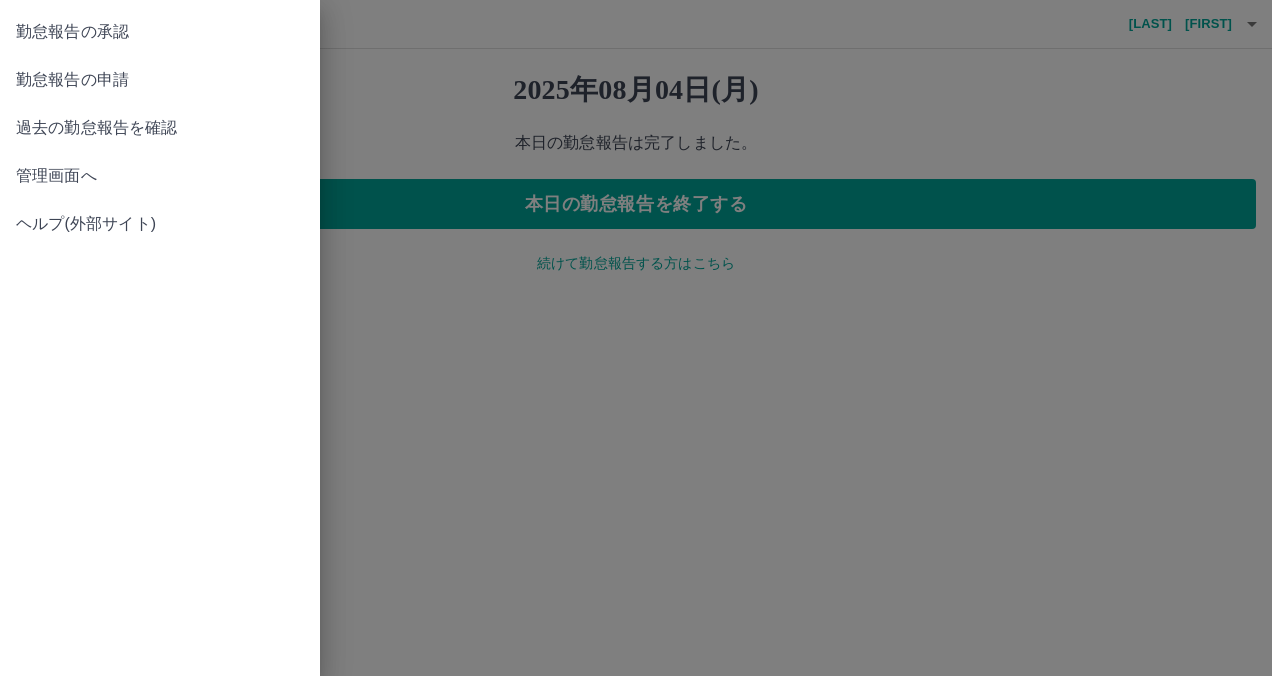 click on "管理画面へ" at bounding box center (160, 176) 